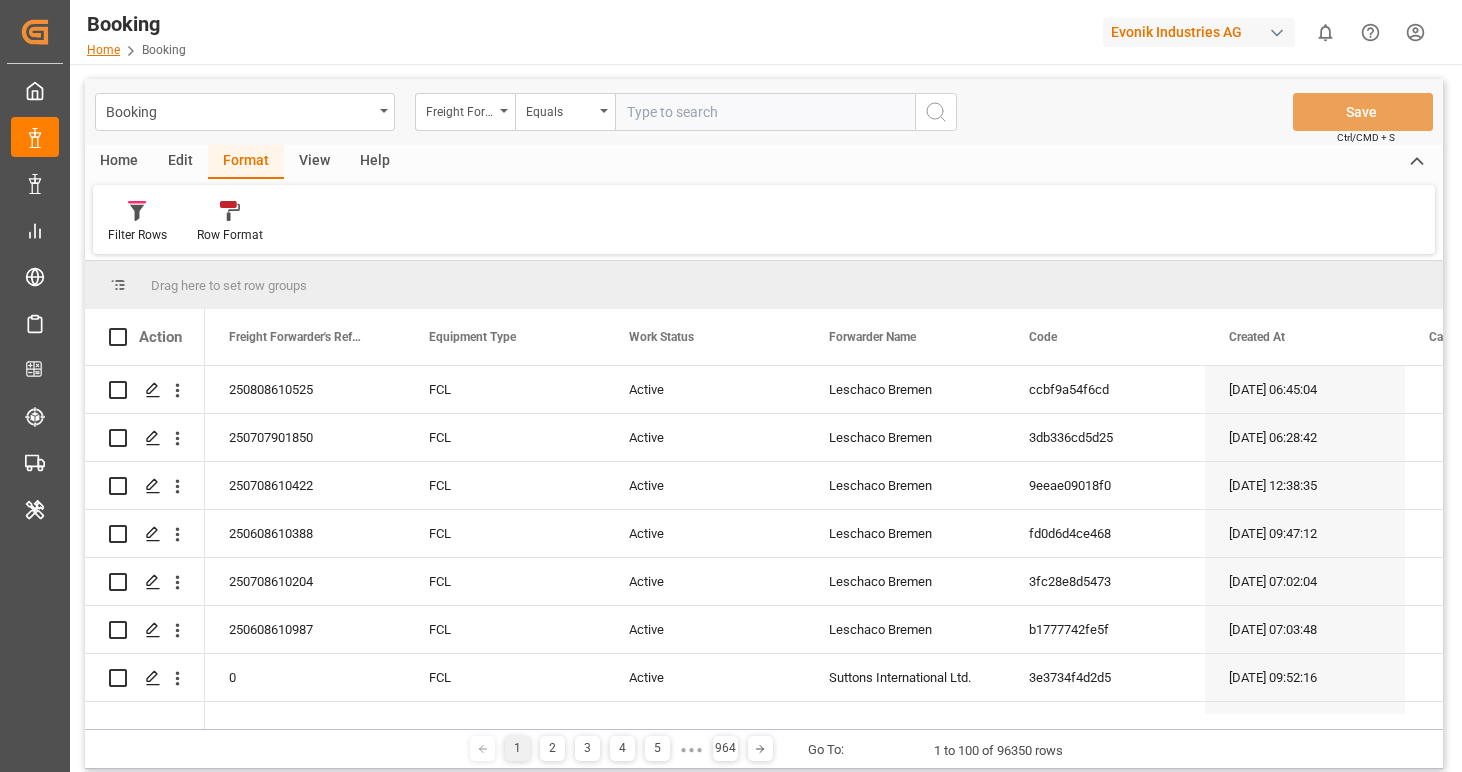 scroll, scrollTop: 0, scrollLeft: 0, axis: both 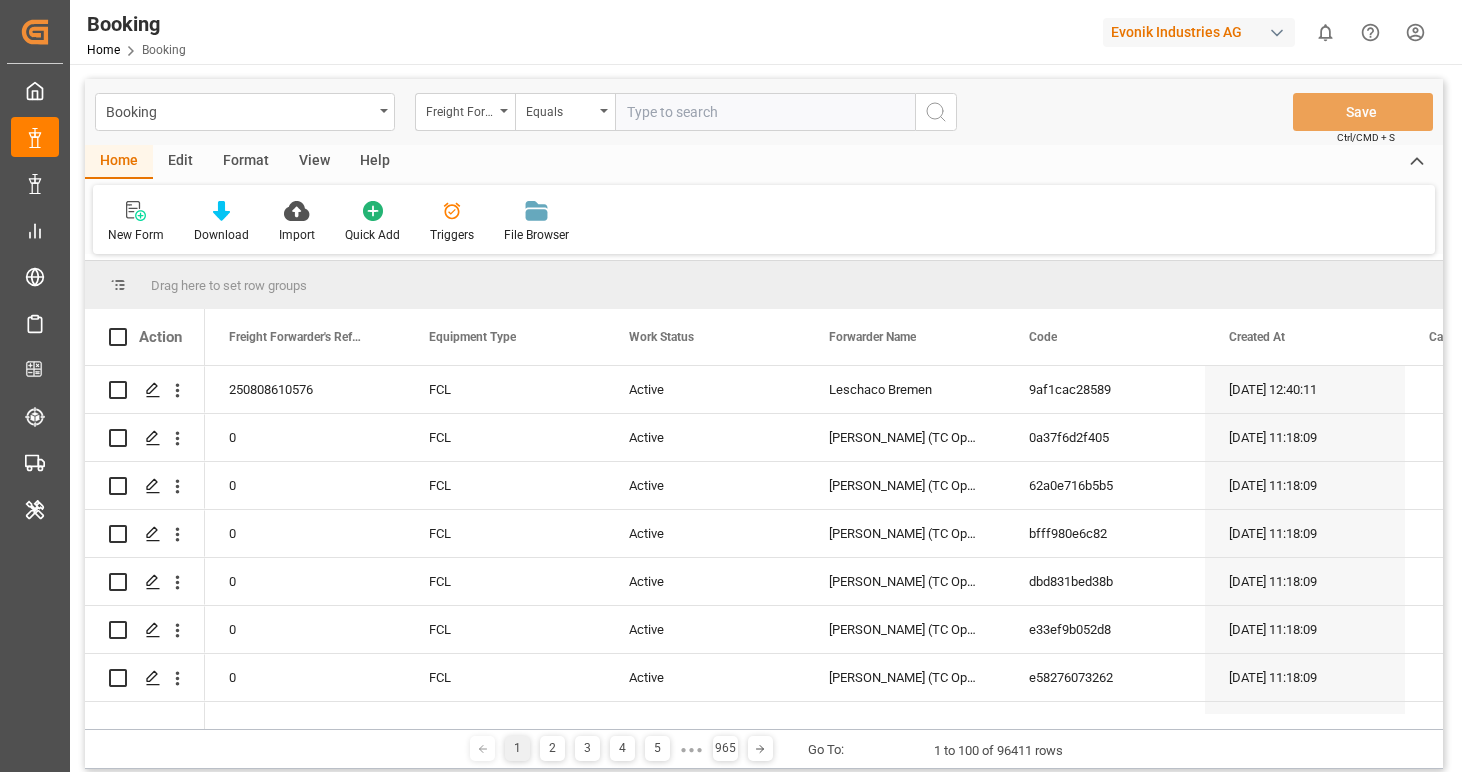 click on "Format" at bounding box center (246, 162) 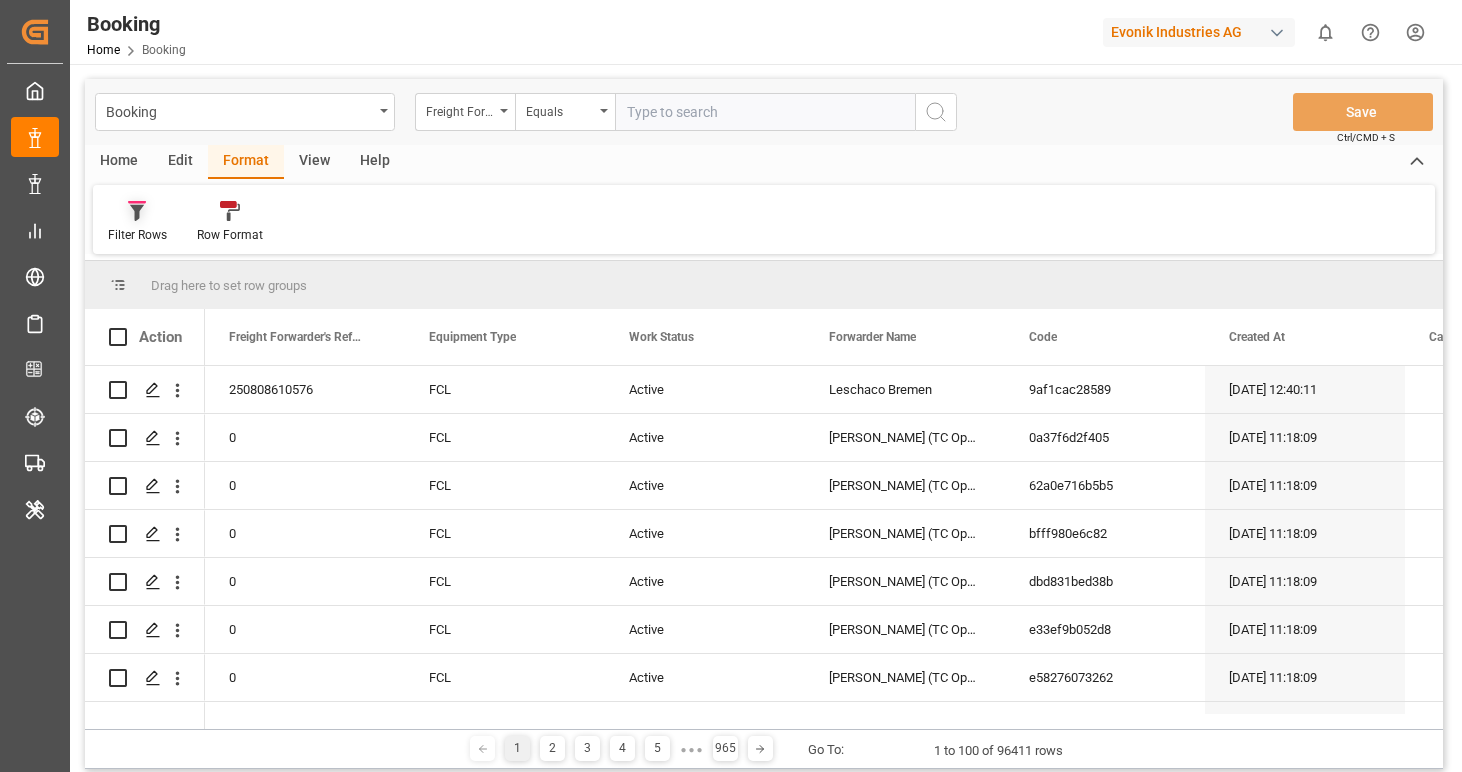 click on "Filter Rows" at bounding box center [137, 235] 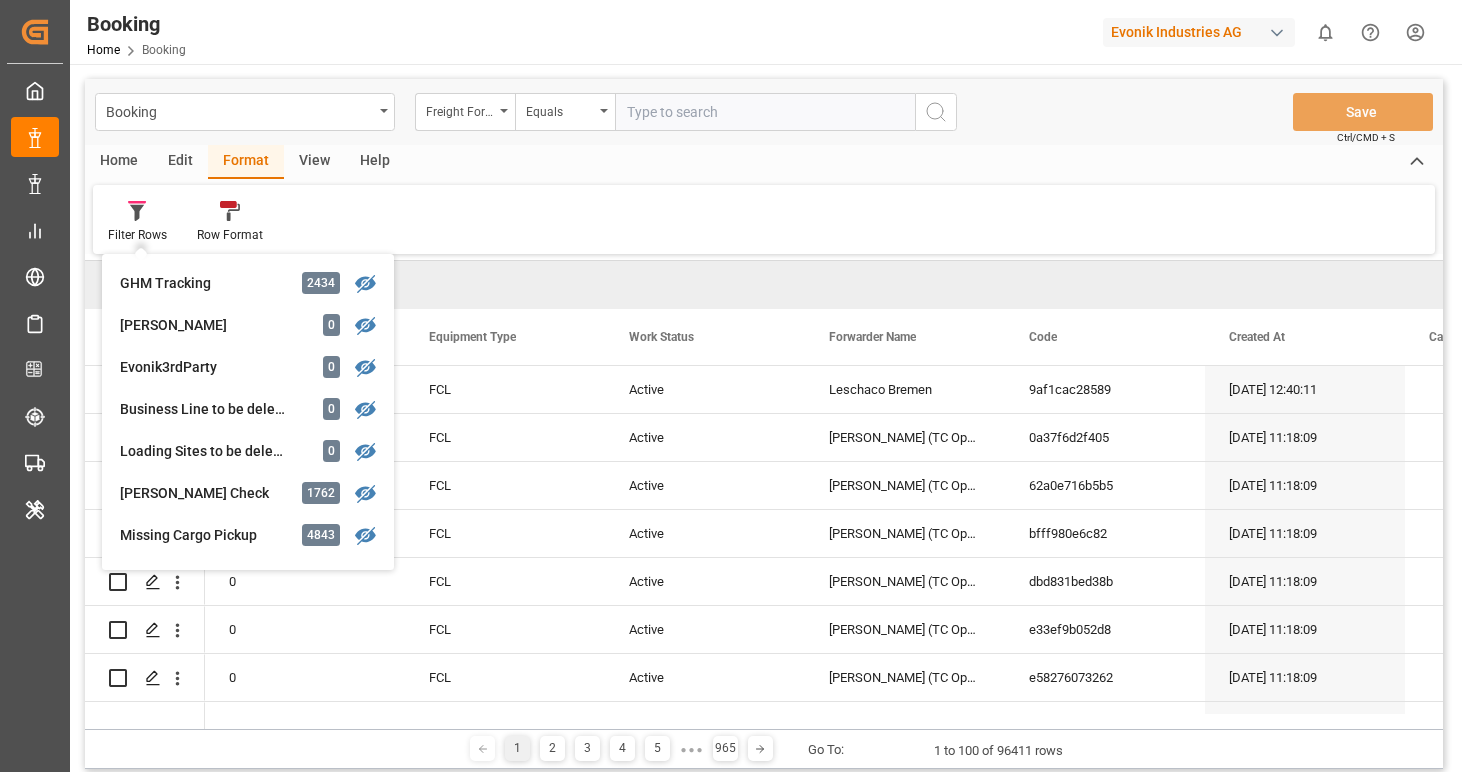 click on "Filter Rows GHM Tracking 2434   [PERSON_NAME] 0   Evonik3rdParty 0   Business Line to be deleted 0   Loading Sites to be deleted 0   [PERSON_NAME] Check 1762   Missing Cargo Pickup 4843   Missing Cargo Closing Date 7246   Missing Gate In POL (precarriage: null) 25   Missing Gate in POL truck 0   Missing Gate in [PERSON_NAME] 251   Missing Gate In POL Rail 244   Missing Departure 39   Missing ETD 3480   Missing ETA 3347   EventsNotGivenByCarrier 0   TS Tracking 0   Transhipment 1 635   Transhipment 2 175   Transhipment 3 3   Missing Arrival 166   Missing Gate Out POD 389   Missing Empty Delivered Depot 727   Missing Gate Out ICD 3   Missing Gate In ICD 9   Caretaker Remark 23584   Control Tower Filter 95765   Empty Carrier Filter 9198   Incorrect Port Name Filter 878   Shipment Status Overview Customer Service 96399   Deviation Report daily 487   Pod Error 0   PodName Error 16482   PodCountry Error 5265   PodRegionName Error 13449   Pol Error 0   PolName Error 4379   PolCountry Error 262   PolRegionName Error 0   38   0" at bounding box center (764, 219) 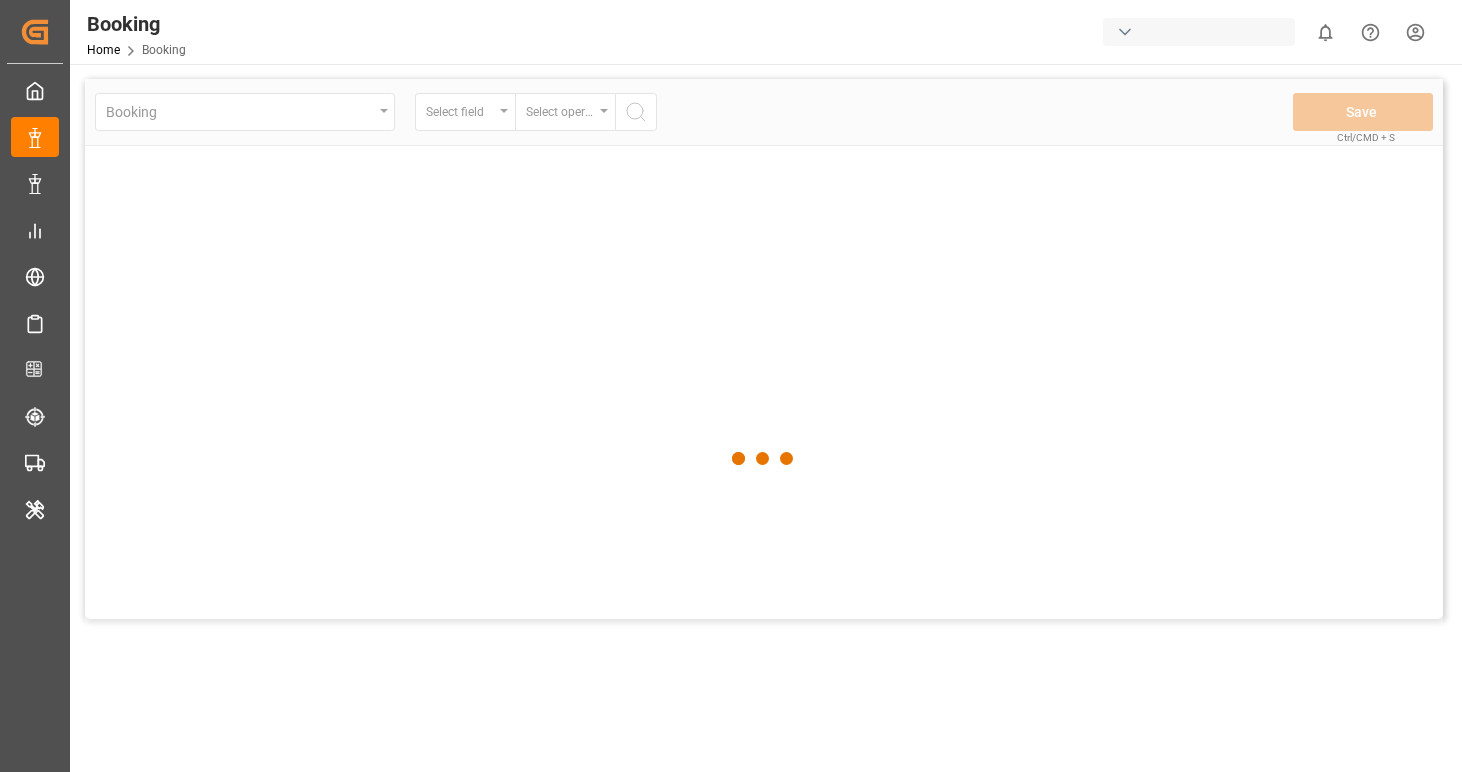 scroll, scrollTop: 0, scrollLeft: 0, axis: both 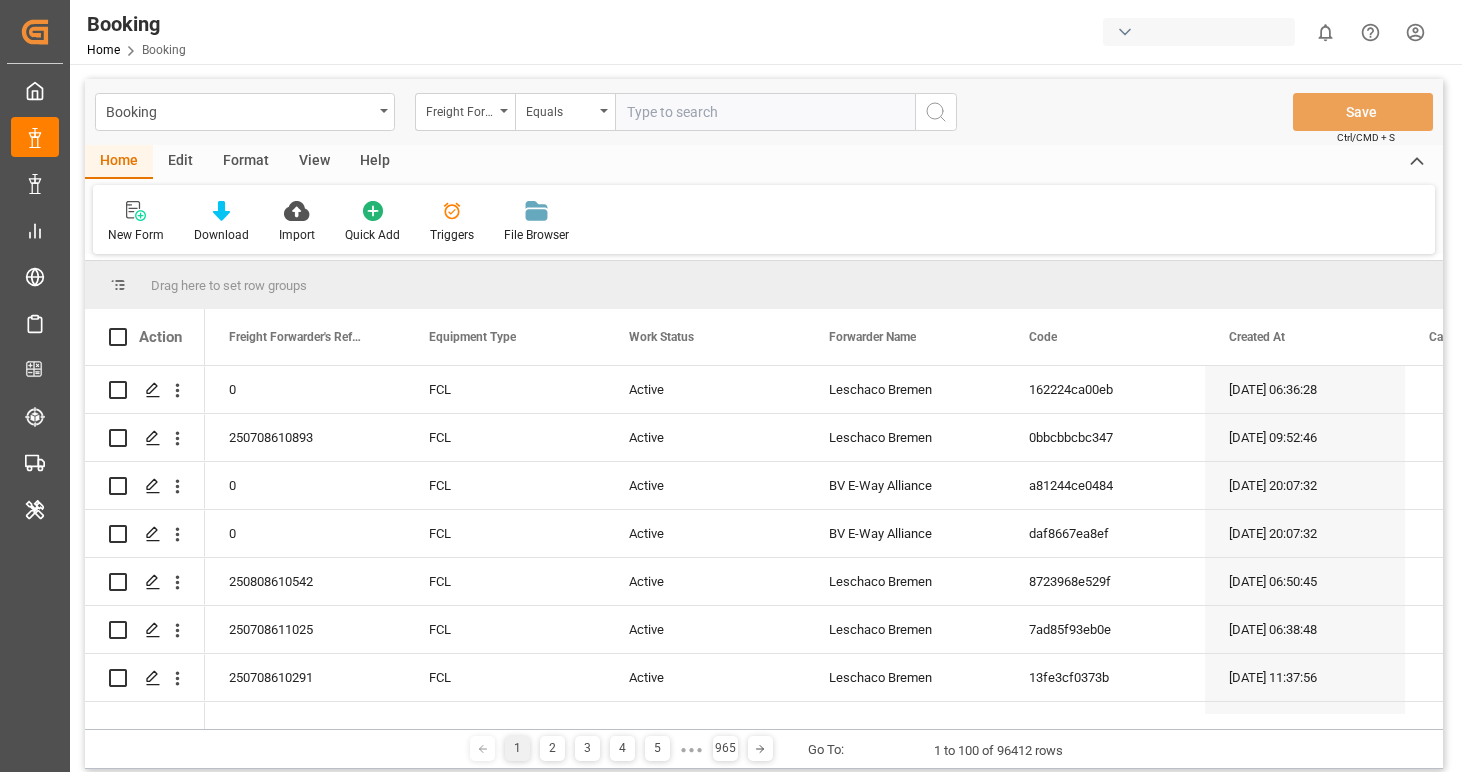 click on "Format" at bounding box center (246, 162) 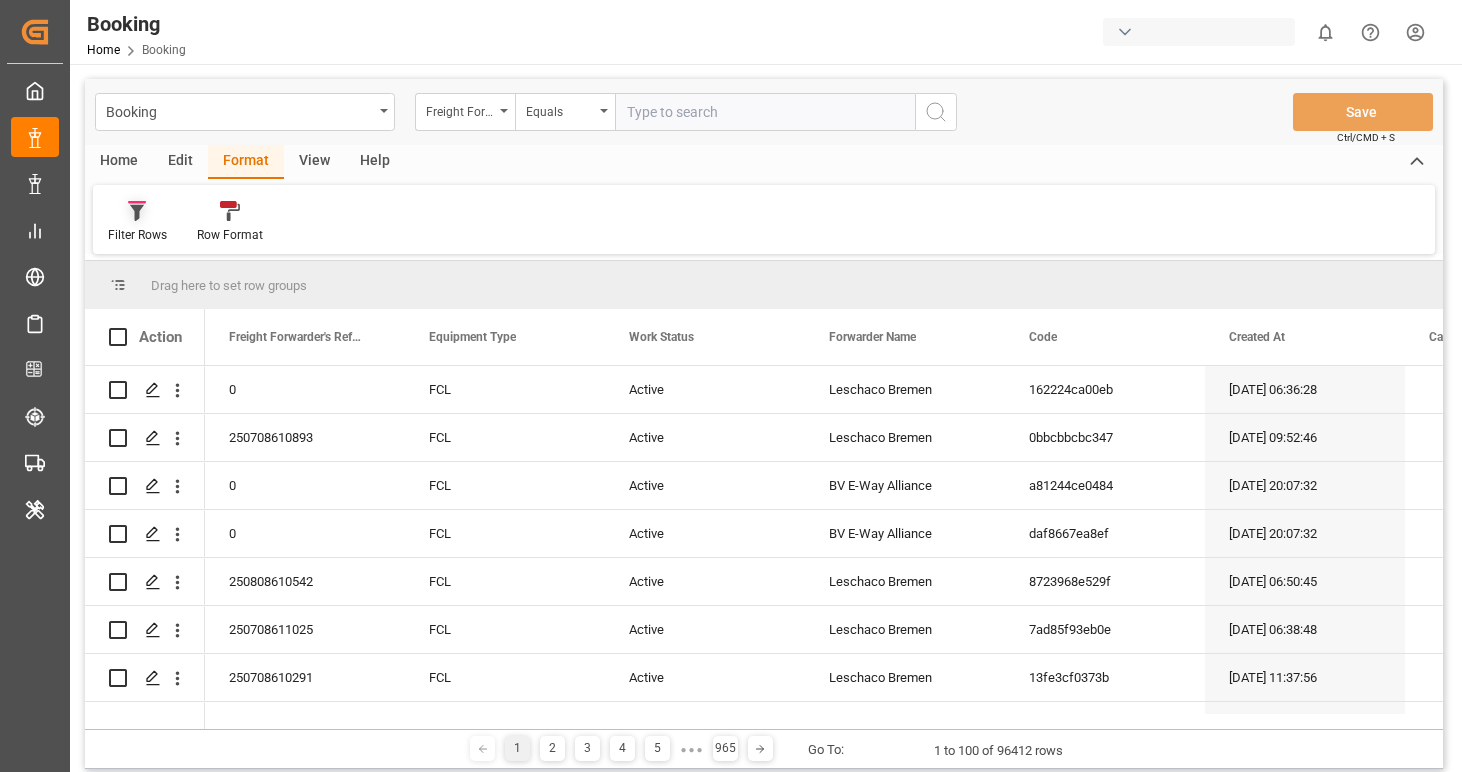 click on "Filter Rows" at bounding box center (137, 235) 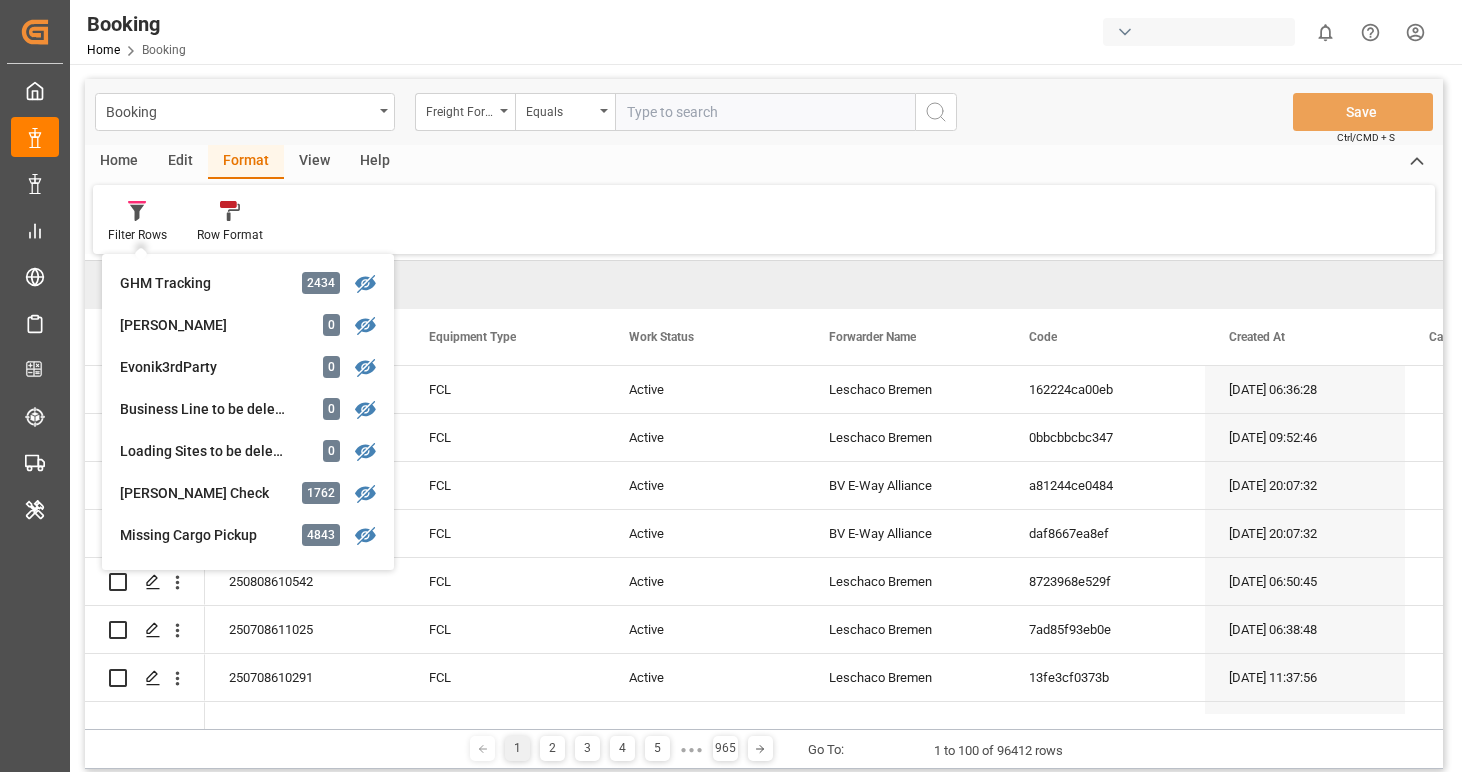 click on "Filter Rows GHM Tracking 2434   [PERSON_NAME] 0   Evonik3rdParty 0   Business Line to be deleted 0   Loading Sites to be deleted 0   [PERSON_NAME] Check 1762   Missing Cargo Pickup 4843   Missing Cargo Closing Date 7246   Missing Gate In POL (precarriage: null) 25   Missing Gate in POL truck 0   Missing Gate in [PERSON_NAME] 251   Missing Gate In POL Rail 244   Missing Departure 39   Missing ETD 3480   Missing ETA 3347   EventsNotGivenByCarrier 0   TS Tracking 0   Transhipment 1 635   Transhipment 2 175   Transhipment 3 3   Missing Arrival 166   Missing Gate Out POD 389   Missing Empty Delivered Depot 727   Missing Gate Out ICD 3   Missing Gate In ICD 9   Caretaker Remark 23584   Control Tower Filter 95765   Empty Carrier Filter 9198   Incorrect Port Name Filter 878   Shipment Status Overview Customer Service 96399   Deviation Report daily 487   Pod Error 0   PodName Error 16482   PodCountry Error 5265   PodRegionName Error 13449   Pol Error 0   PolName Error 4379   PolCountry Error 262   PolRegionName Error 0   38   0" at bounding box center (764, 219) 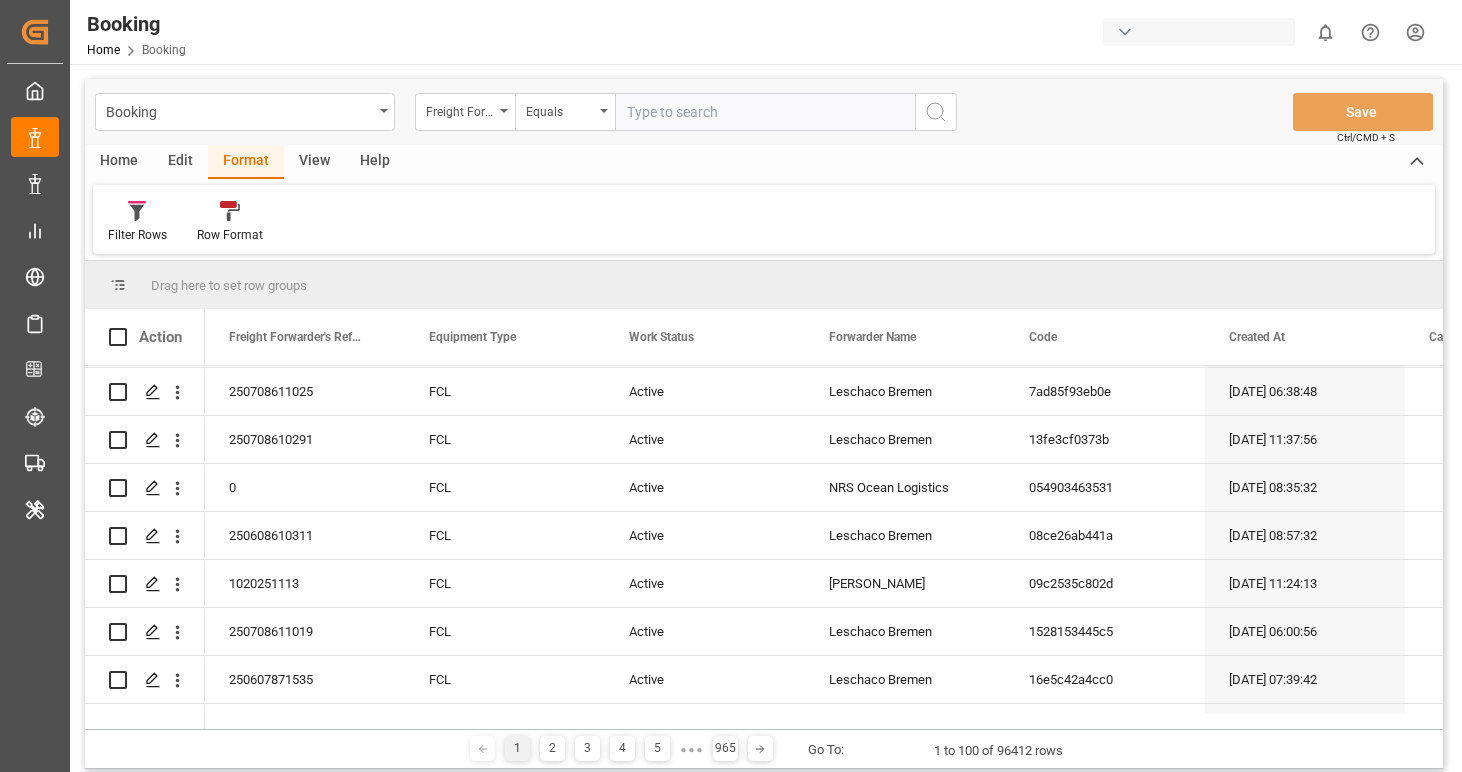 scroll, scrollTop: 0, scrollLeft: 0, axis: both 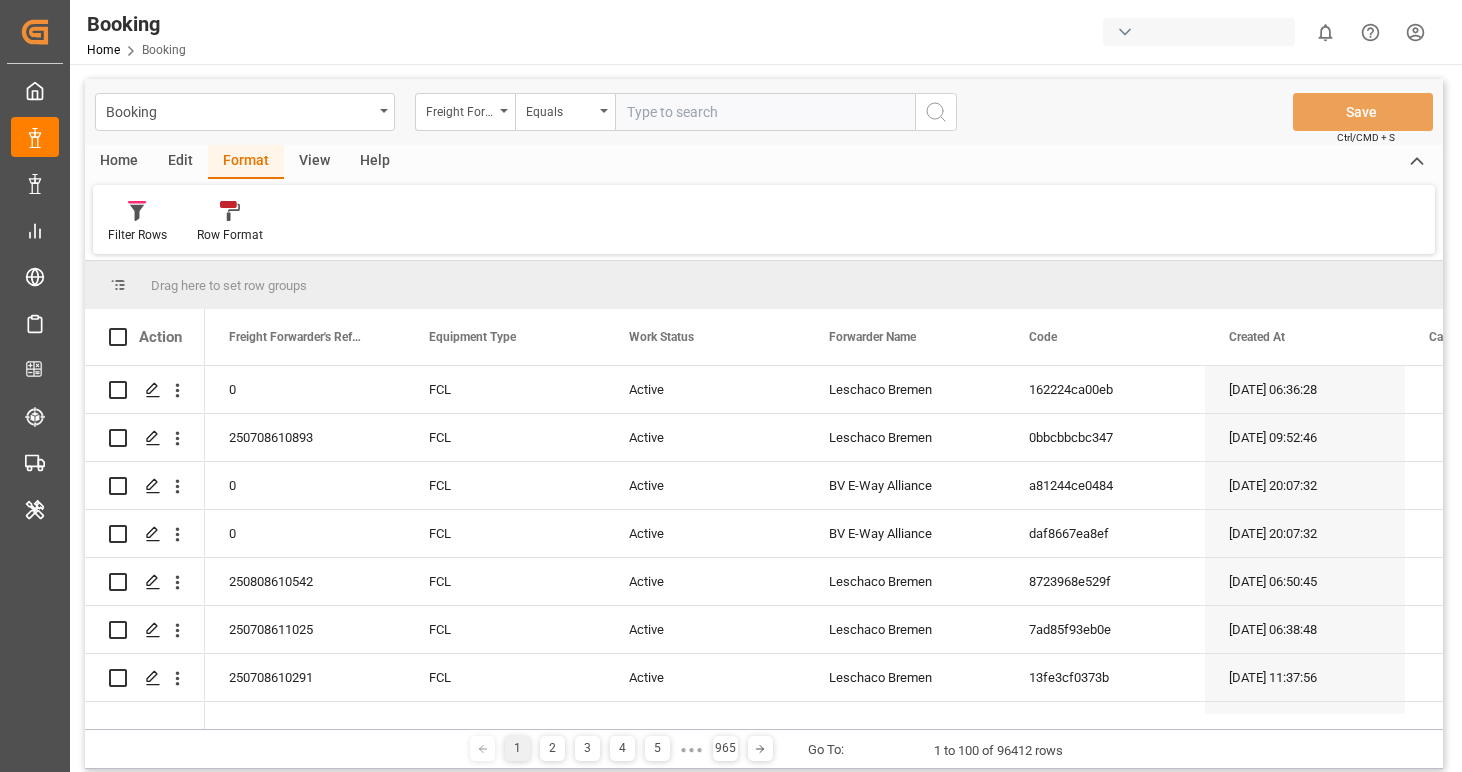 click at bounding box center (1125, 32) 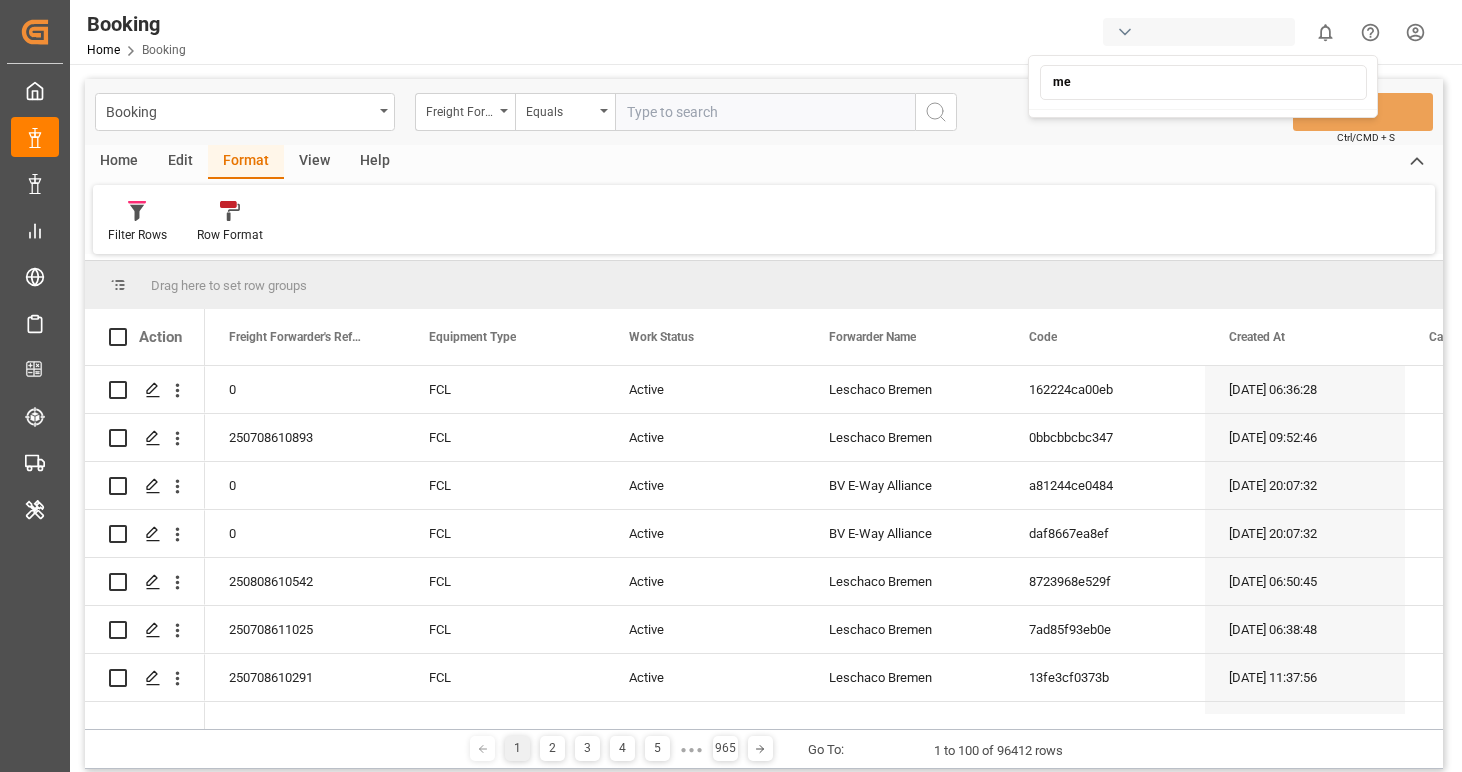 type on "m" 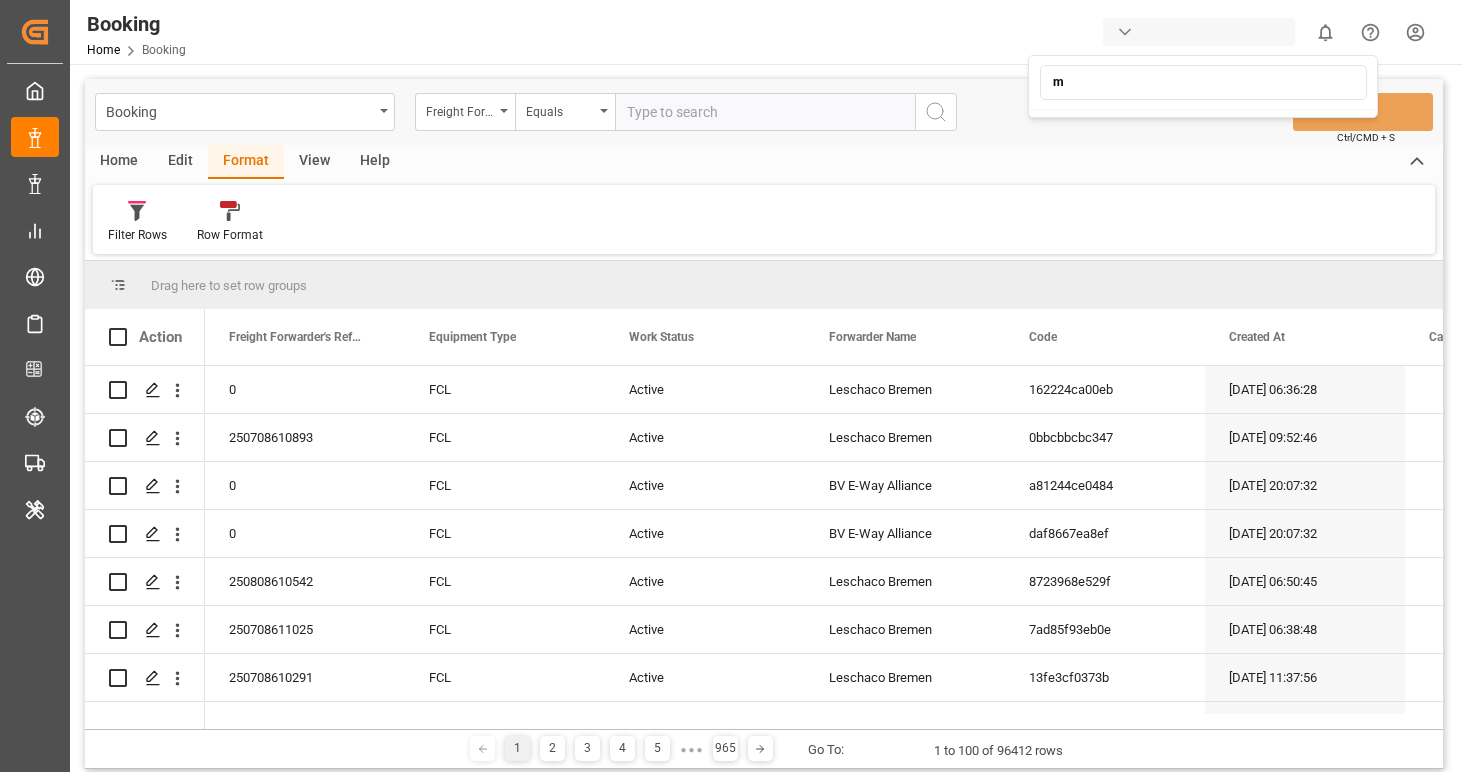 type 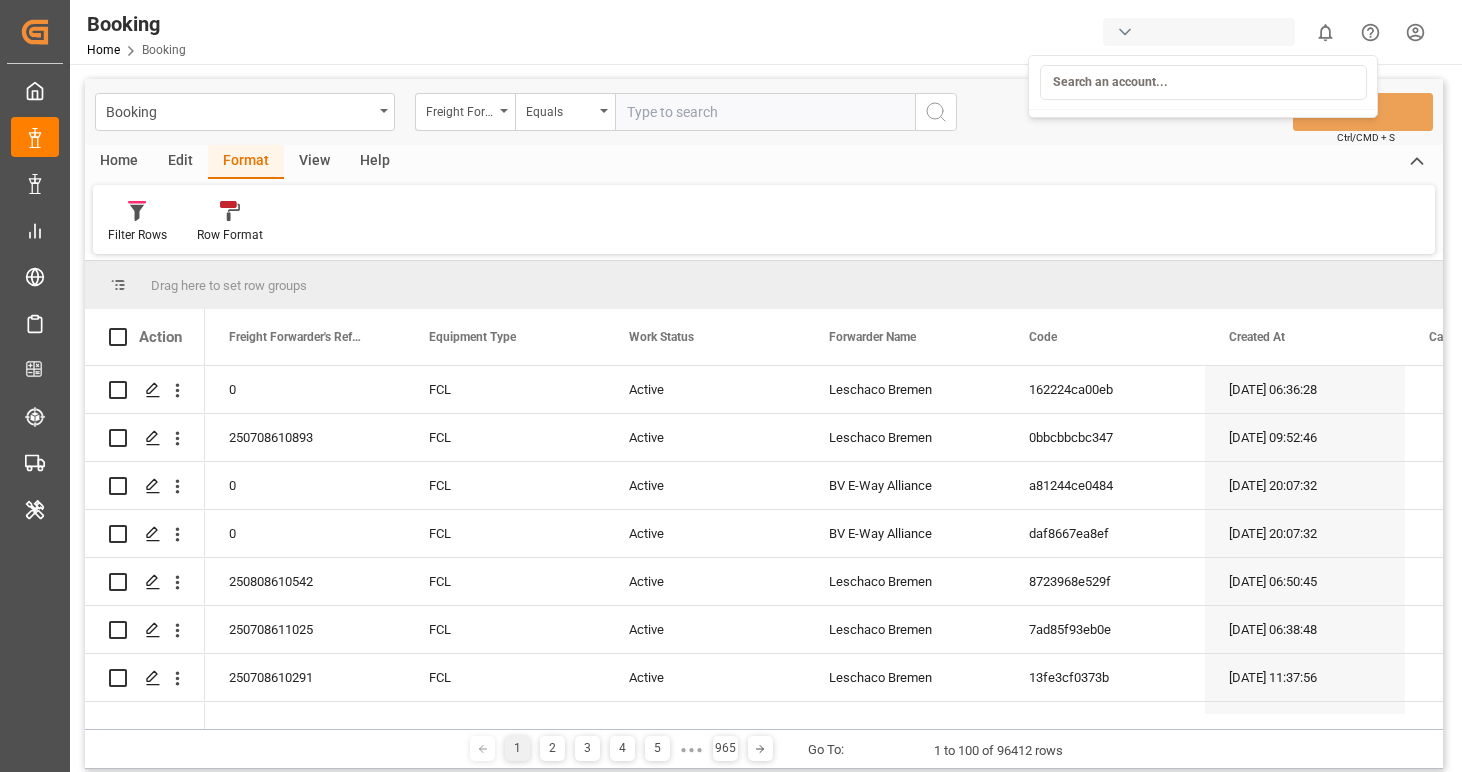 click on "Created by potrace 1.15, written by Peter Selinger 2001-2017 Created by potrace 1.15, written by Peter Selinger 2001-2017 My Cockpit My Cockpit Data Management Data Management Shipment Status Overview Shipment Status Overview My Reports My Reports Risk Management Risk Management Schedules Schedules CO2e Calculator CO2e Calculator Tracking Tracking Transport Planner Transport Planner Internal Tool Internal Tool Back to main menu Full View Full View Slim View Slim View Booking Home Booking 0 Notifications Only show unread All Watching Mark all categories read No notifications Booking Freight Forwarder's Reference No. Equals Save Ctrl/CMD + S Home Edit Format View Help Filter Rows Row Format
Drag here to set row groups Drag here to set column labels
Action
Code" at bounding box center (731, 386) 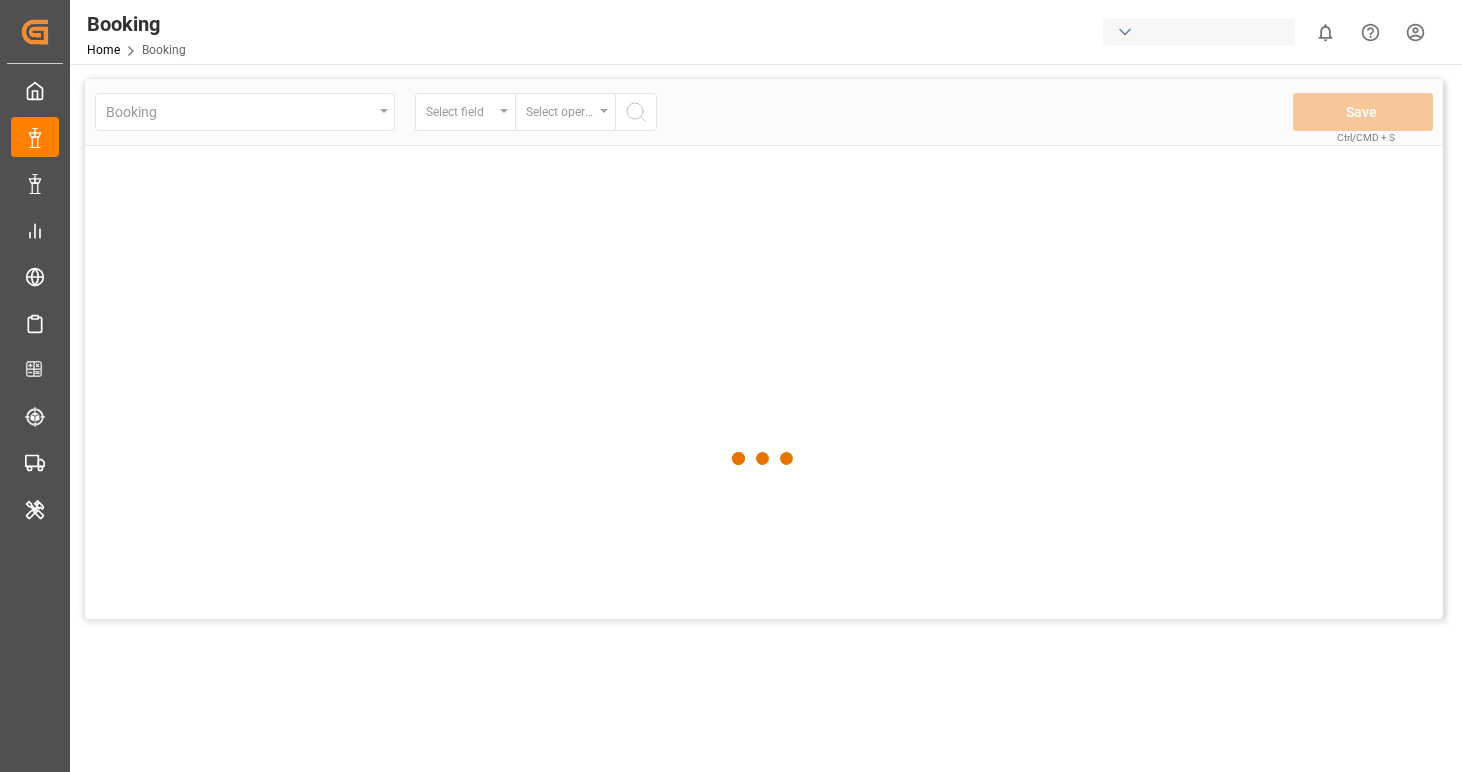 scroll, scrollTop: 0, scrollLeft: 0, axis: both 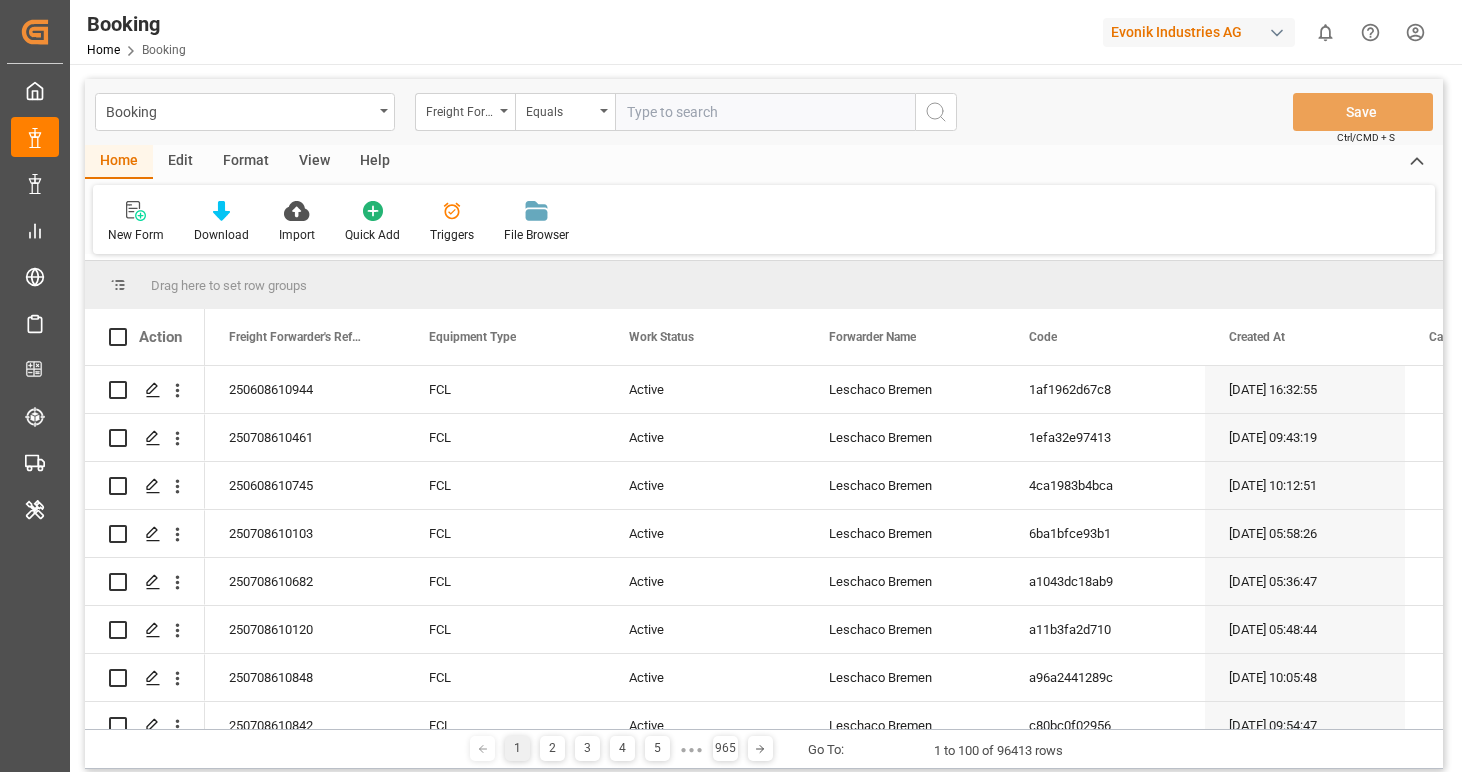 click on "Evonik Industries AG" at bounding box center [1199, 32] 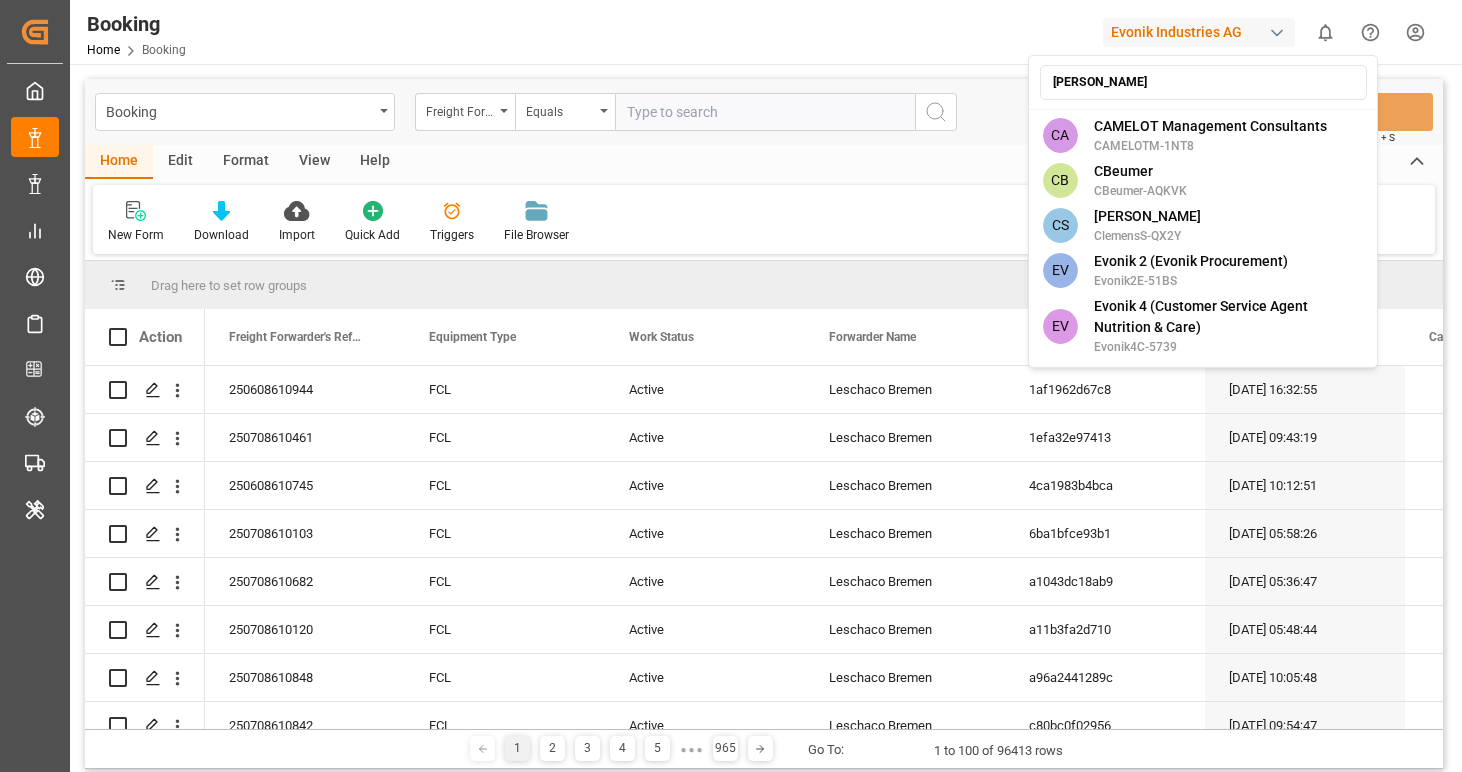 type on "meli" 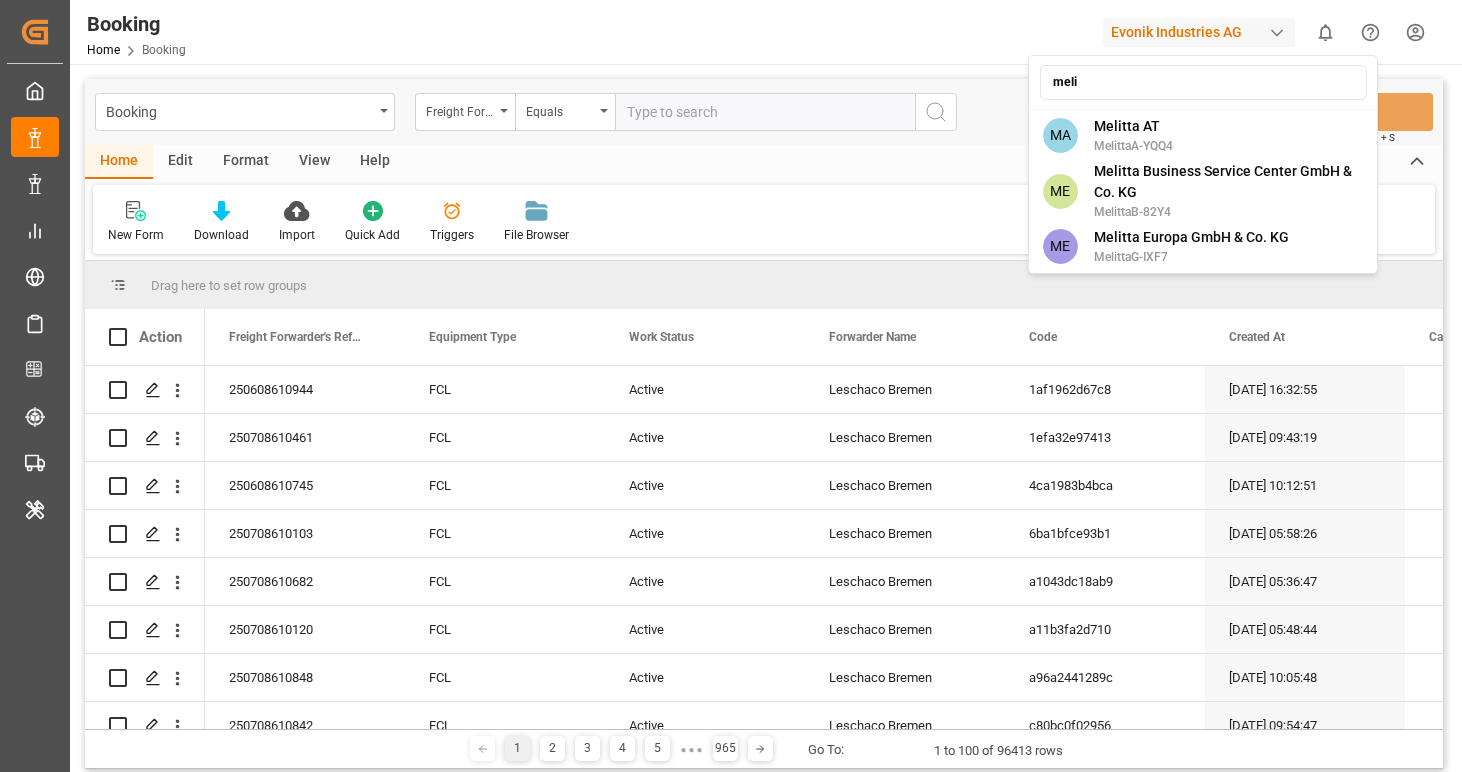 click on "Created by potrace 1.15, written by [PERSON_NAME] [DATE]-[DATE] Created by potrace 1.15, written by [PERSON_NAME] [DATE]-[DATE] My Cockpit My Cockpit Data Management Data Management Shipment Status Overview Shipment Status Overview My Reports My Reports Risk Management Risk Management Schedules Schedules CO2e Calculator CO2e Calculator Tracking Tracking Transport Planner Transport Planner Internal Tool Internal Tool Back to main menu Booking Home Booking Evonik Industries AG 0 Notifications Only show unread All Watching Mark all categories read No notifications Booking Freight Forwarder's Reference No. Equals Save Ctrl/CMD + S Home Edit Format View Help New Form Download Import Quick Add Triggers File Browser
Drag here to set row groups Drag here to set column labels
Action
FCL" at bounding box center (731, 386) 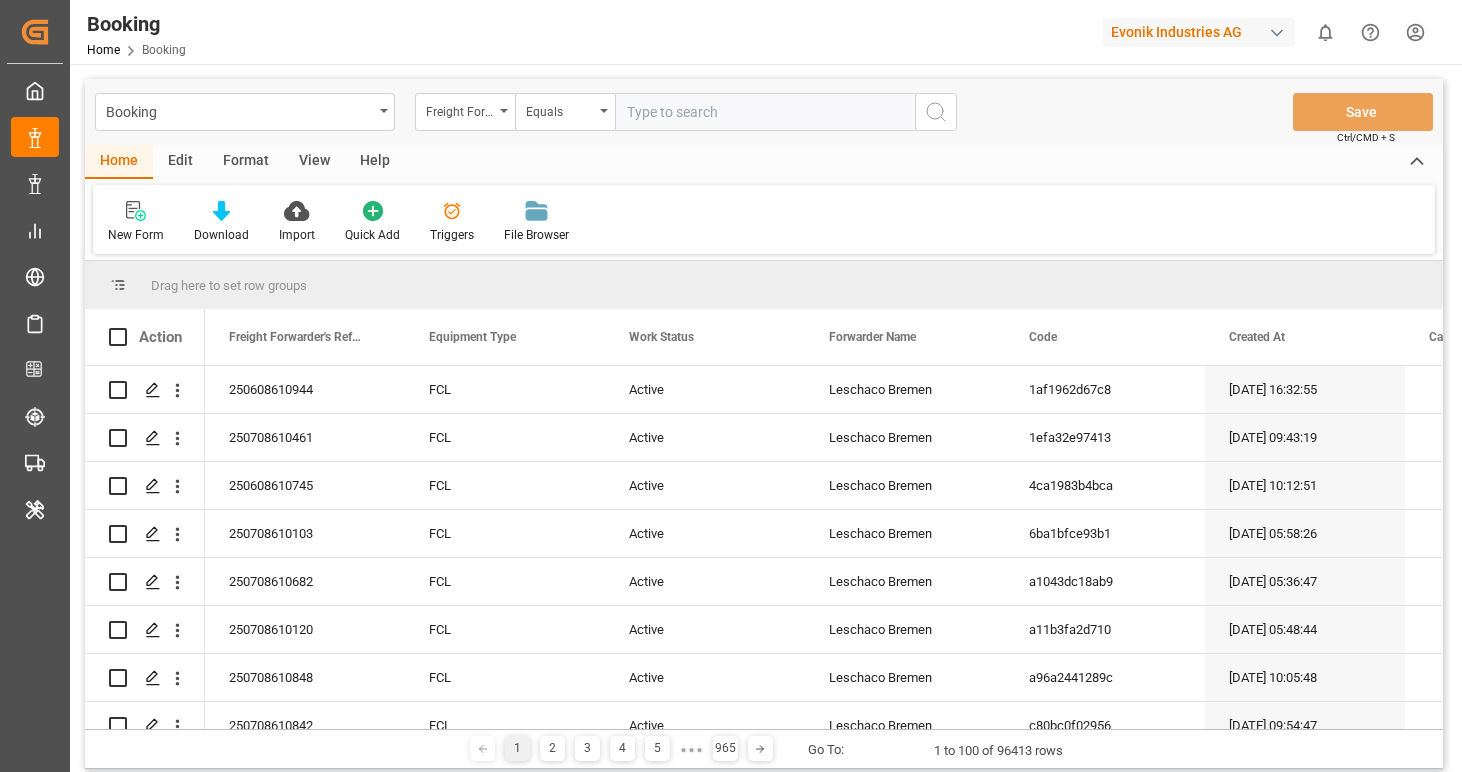 click on "Format" at bounding box center (246, 162) 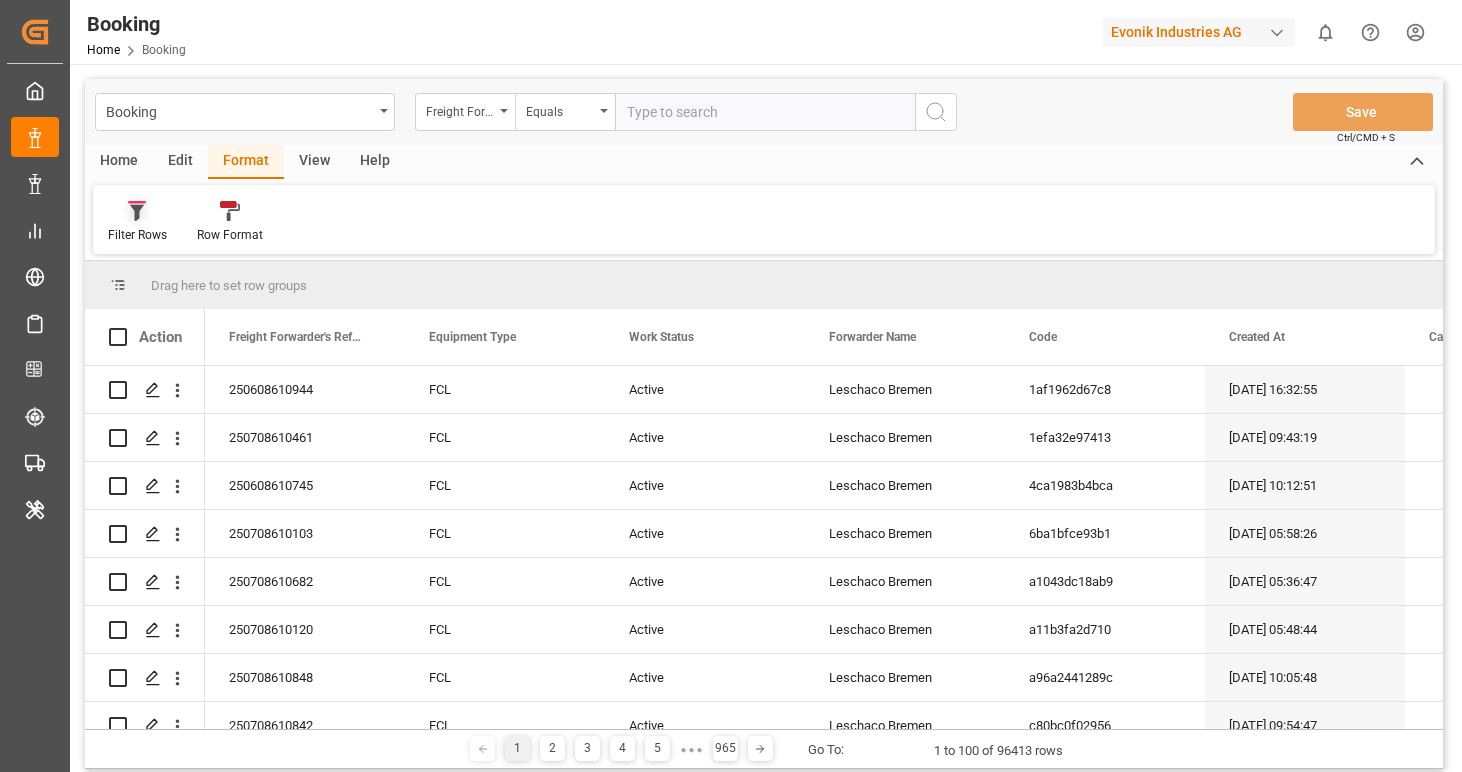 click on "Filter Rows" at bounding box center [137, 235] 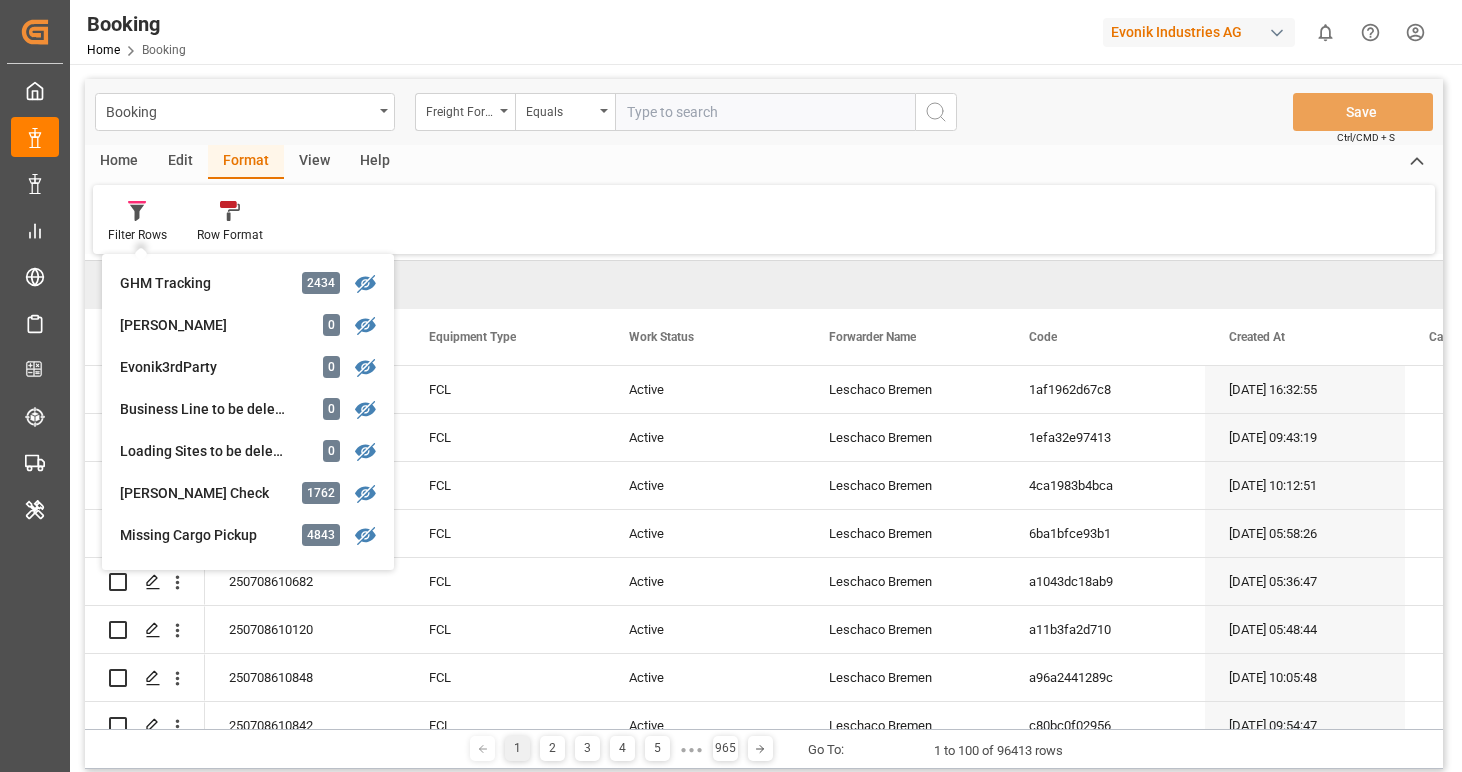 click on "Filter Rows GHM Tracking 2434   [PERSON_NAME] 0   Evonik3rdParty 0   Business Line to be deleted 0   Loading Sites to be deleted 0   [PERSON_NAME] Check 1762   Missing Cargo Pickup 4843   Missing Cargo Closing Date 7246   Missing Gate In POL (precarriage: null) 25   Missing Gate in POL truck 0   Missing Gate in [PERSON_NAME] 251   Missing Gate In POL Rail 244   Missing Departure 39   Missing ETD 3480   Missing ETA 3347   EventsNotGivenByCarrier 0   TS Tracking 0   Transhipment 1 635   Transhipment 2 175   Transhipment 3 3   Missing Arrival 166   Missing Gate Out POD 389   Missing Empty Delivered Depot 727   Missing Gate Out ICD 3   Missing Gate In ICD 9   Caretaker Remark 23584   Control Tower Filter 95765   Empty Carrier Filter 9198   Incorrect Port Name Filter 878   Shipment Status Overview Customer Service 96399   Deviation Report daily 487   Pod Error 0   PodName Error 16482   PodCountry Error 5265   PodRegionName Error 13449   Pol Error 0   PolName Error 4379   PolCountry Error 262   PolRegionName Error 0   38   0" at bounding box center [764, 219] 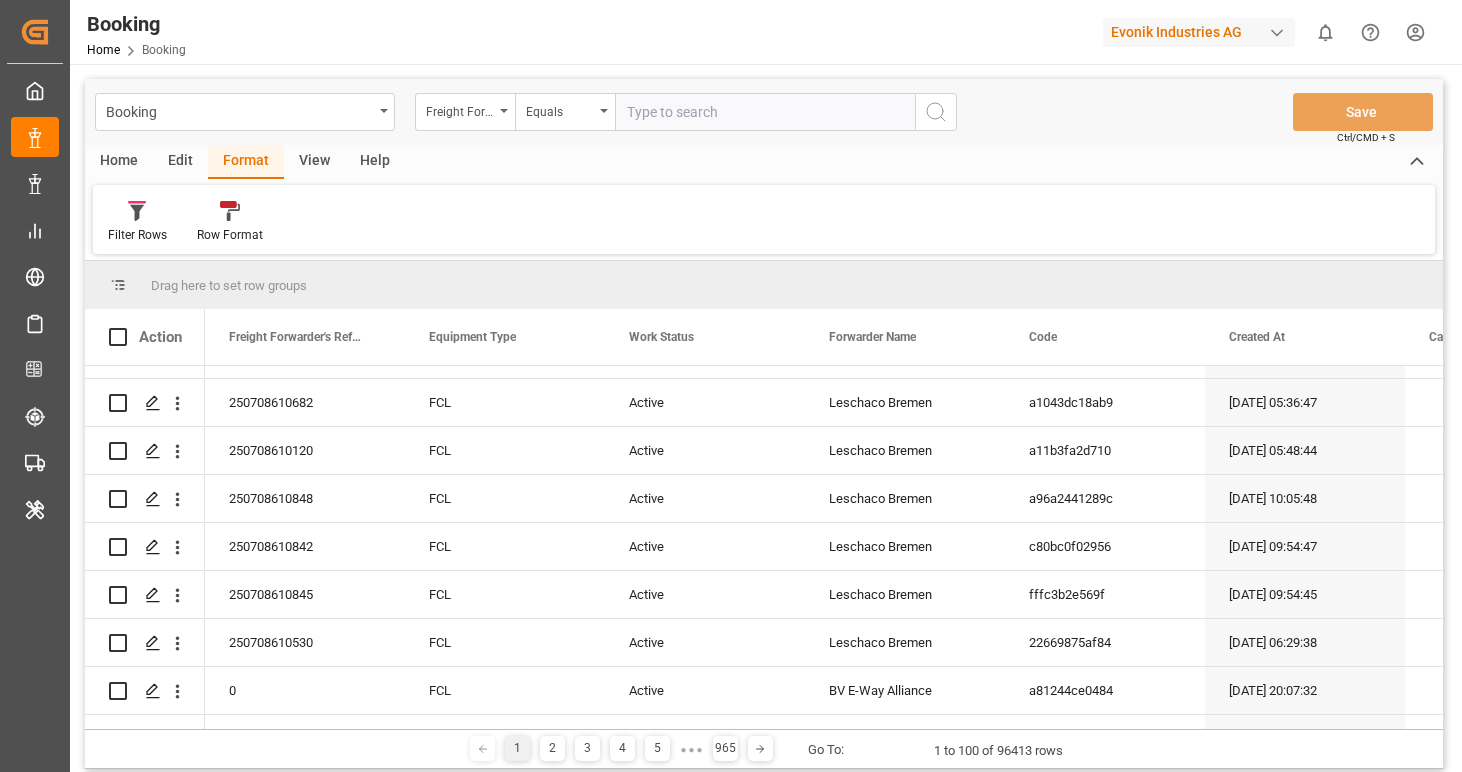 scroll, scrollTop: 0, scrollLeft: 0, axis: both 